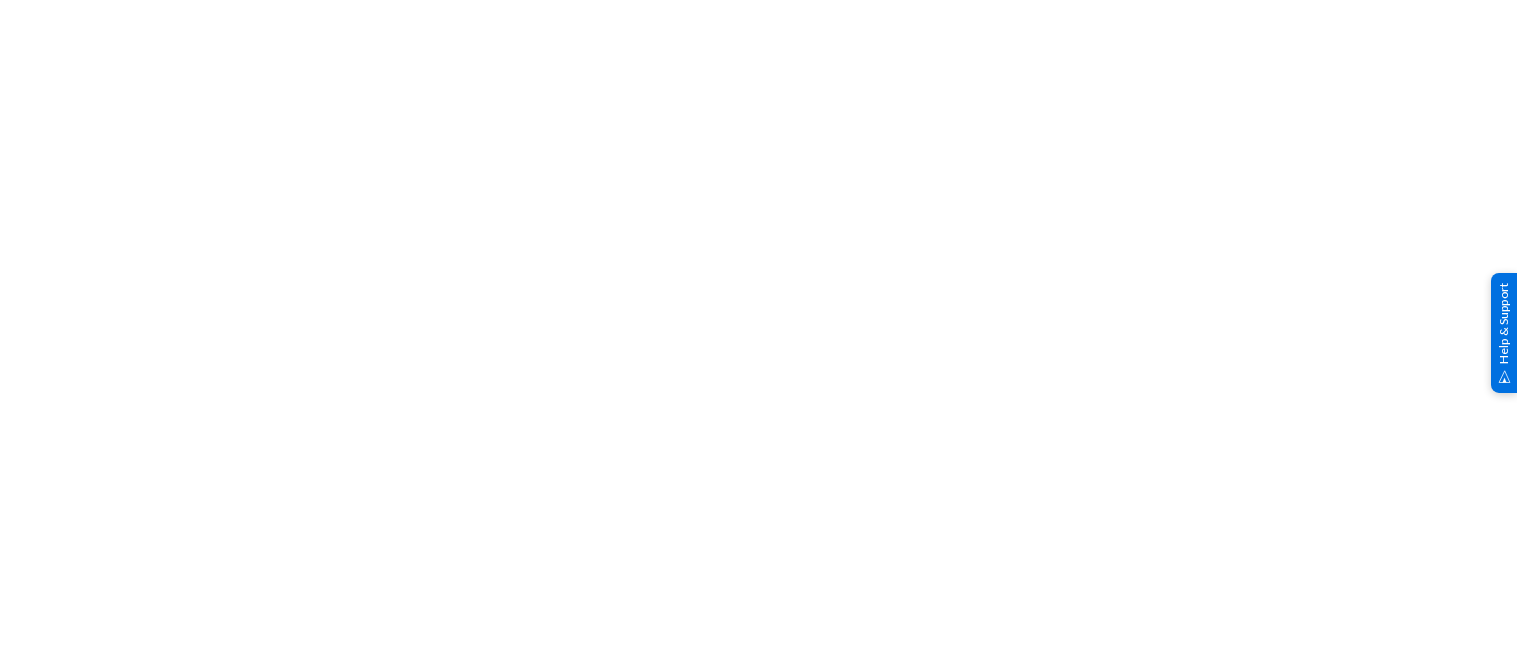 scroll, scrollTop: 0, scrollLeft: 0, axis: both 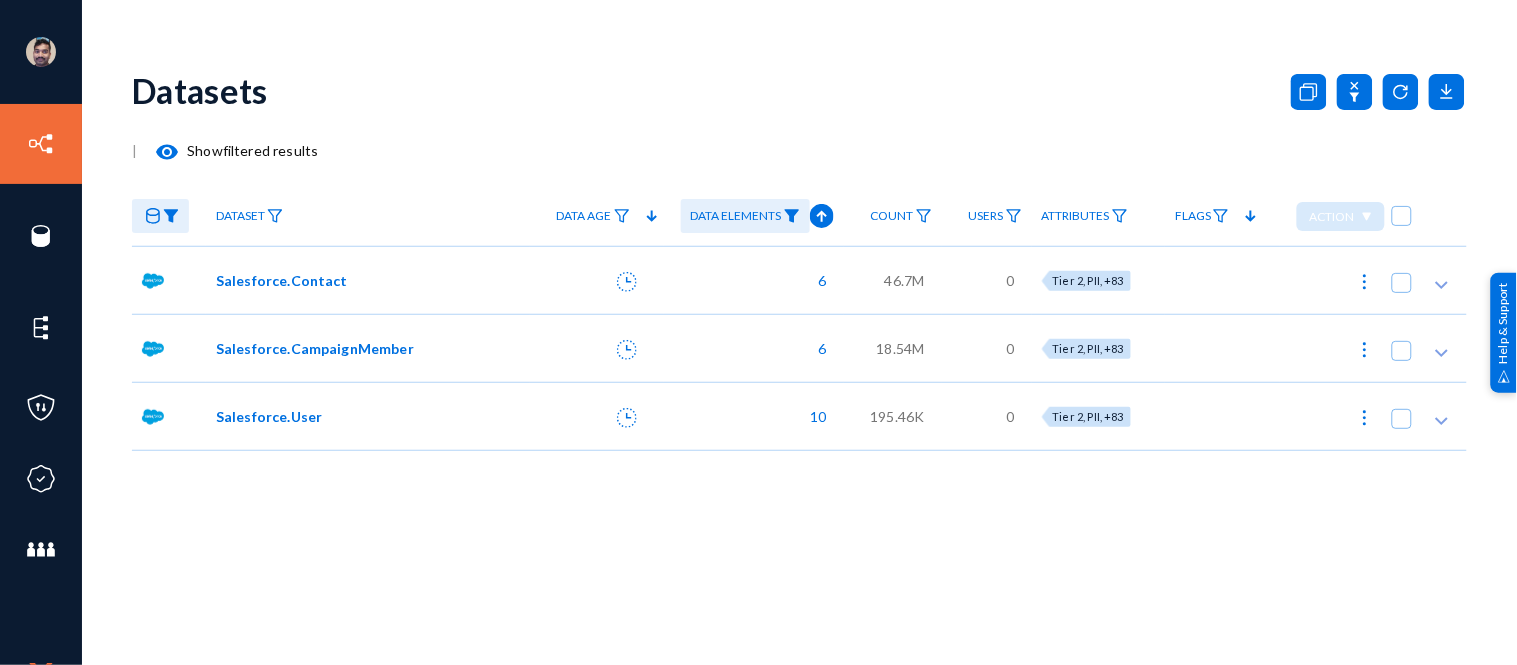 click on "Salesforce.Contact" 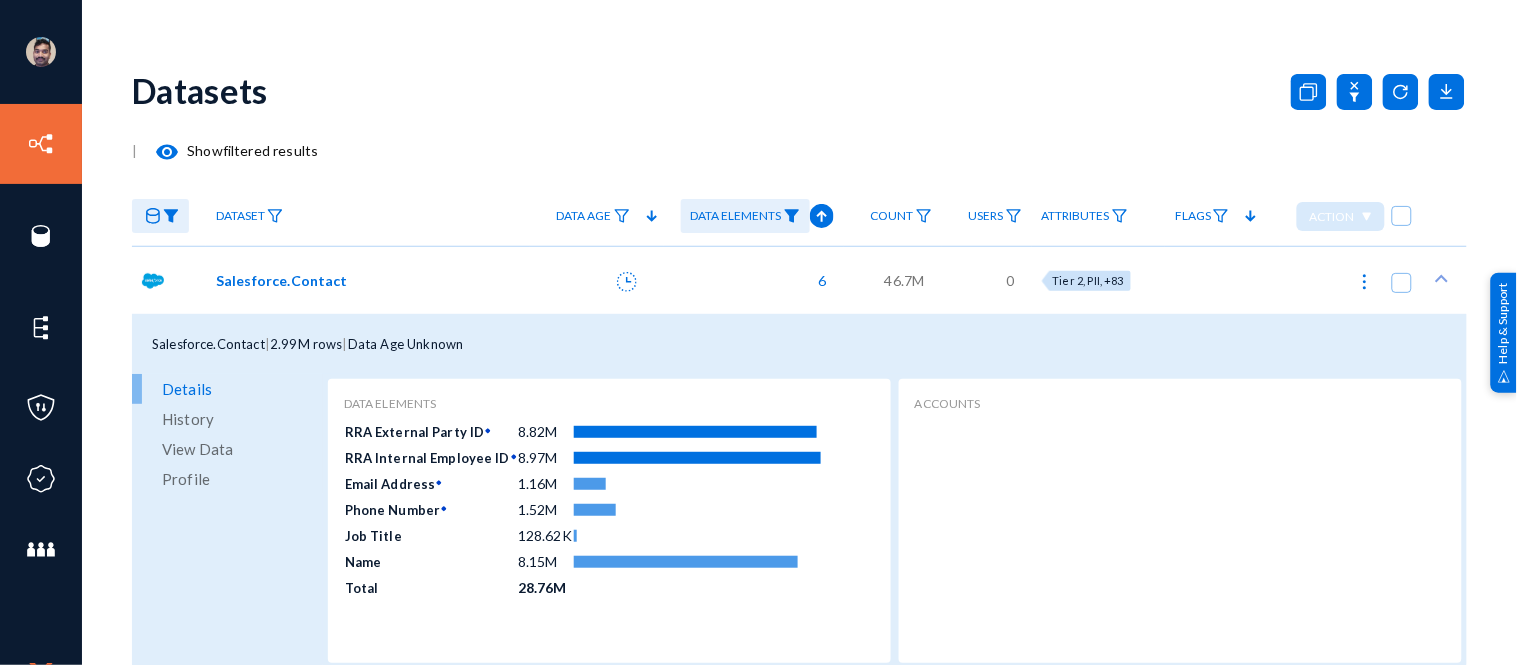 click on "View Data" 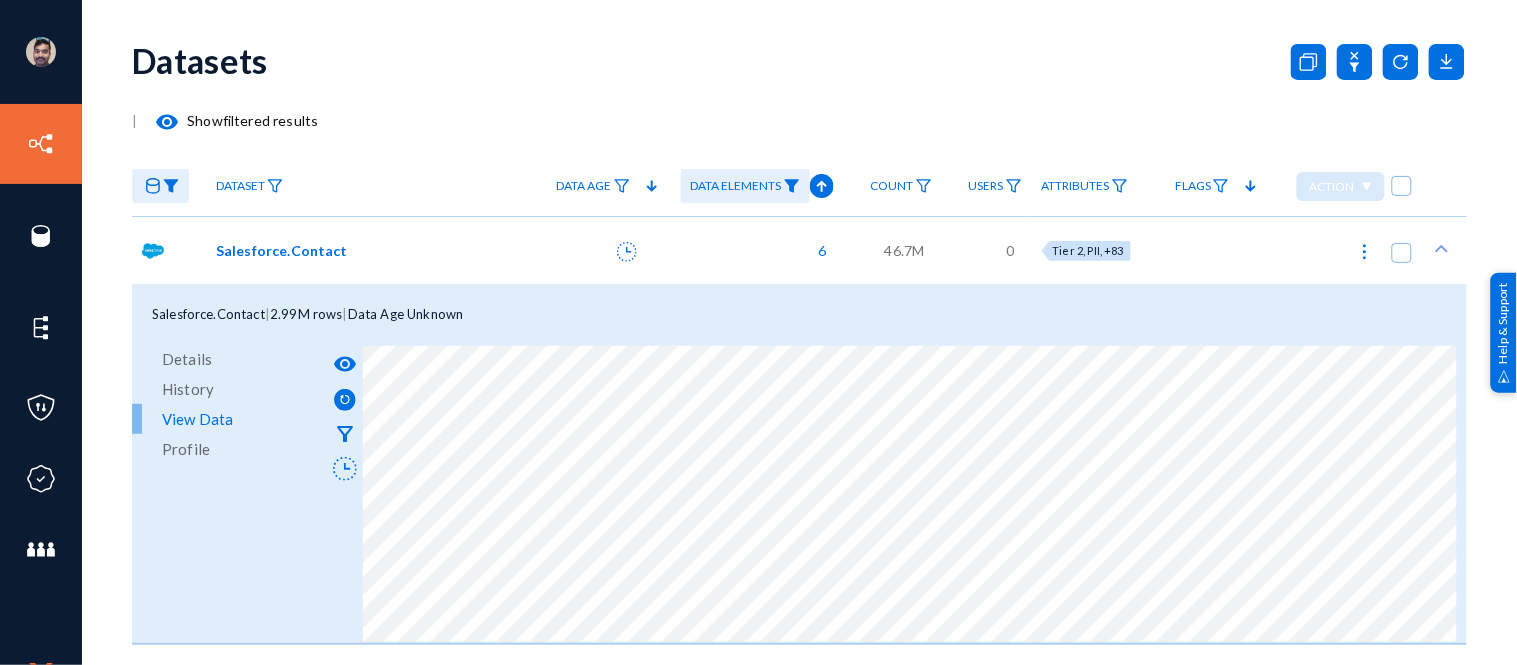 scroll, scrollTop: 25, scrollLeft: 0, axis: vertical 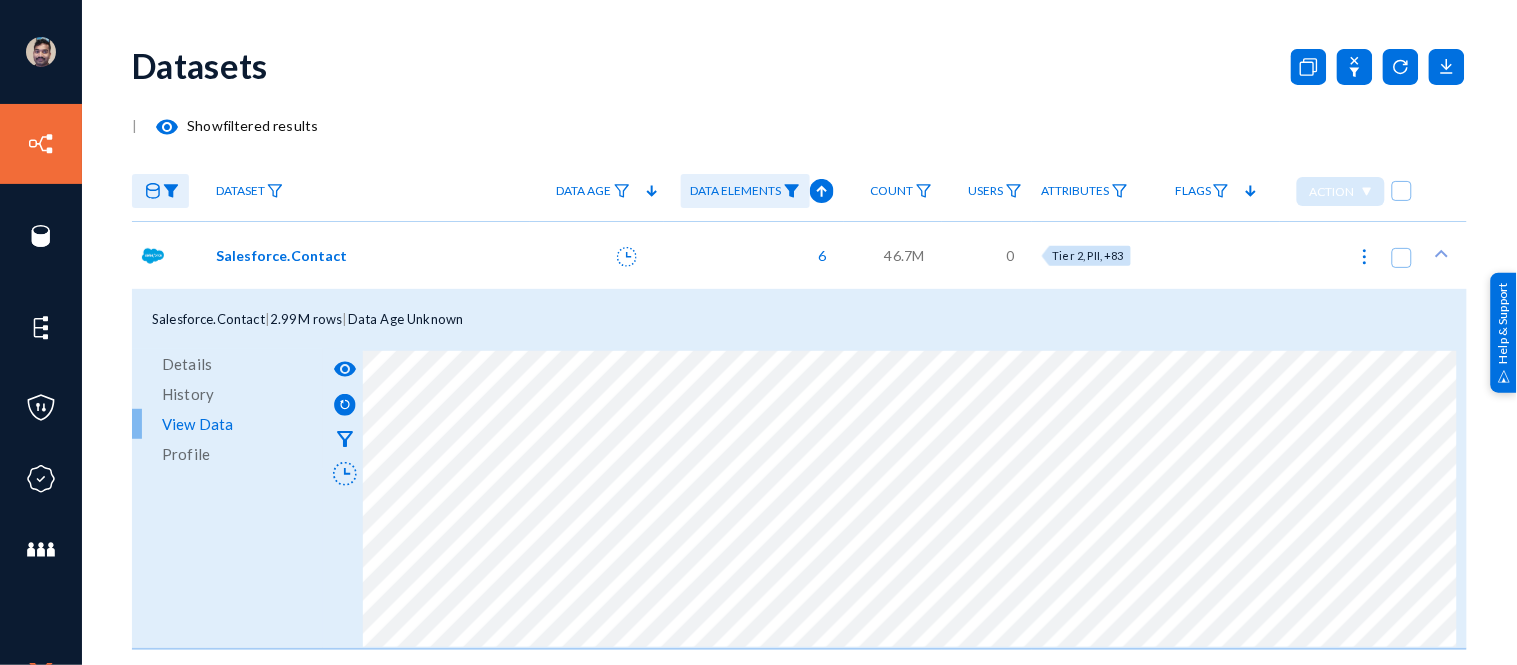 click 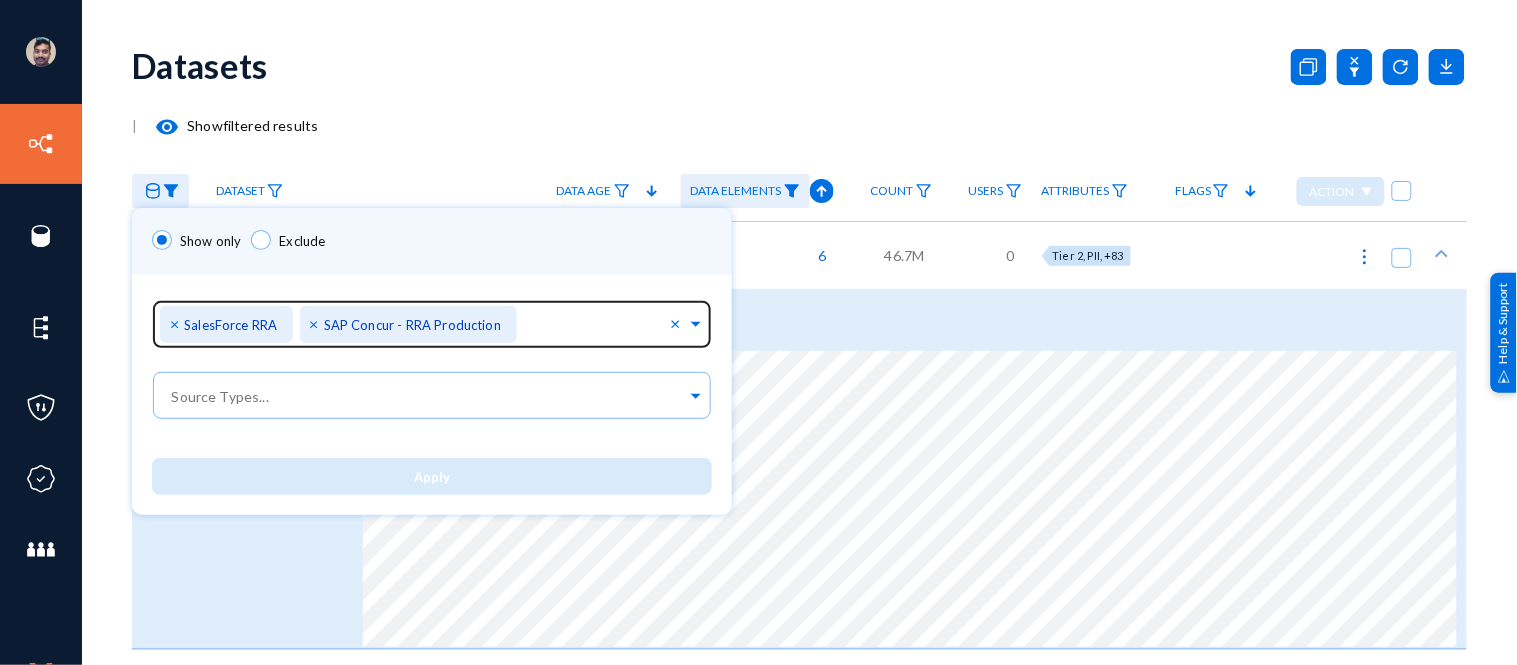 click on "×" at bounding box center (317, 323) 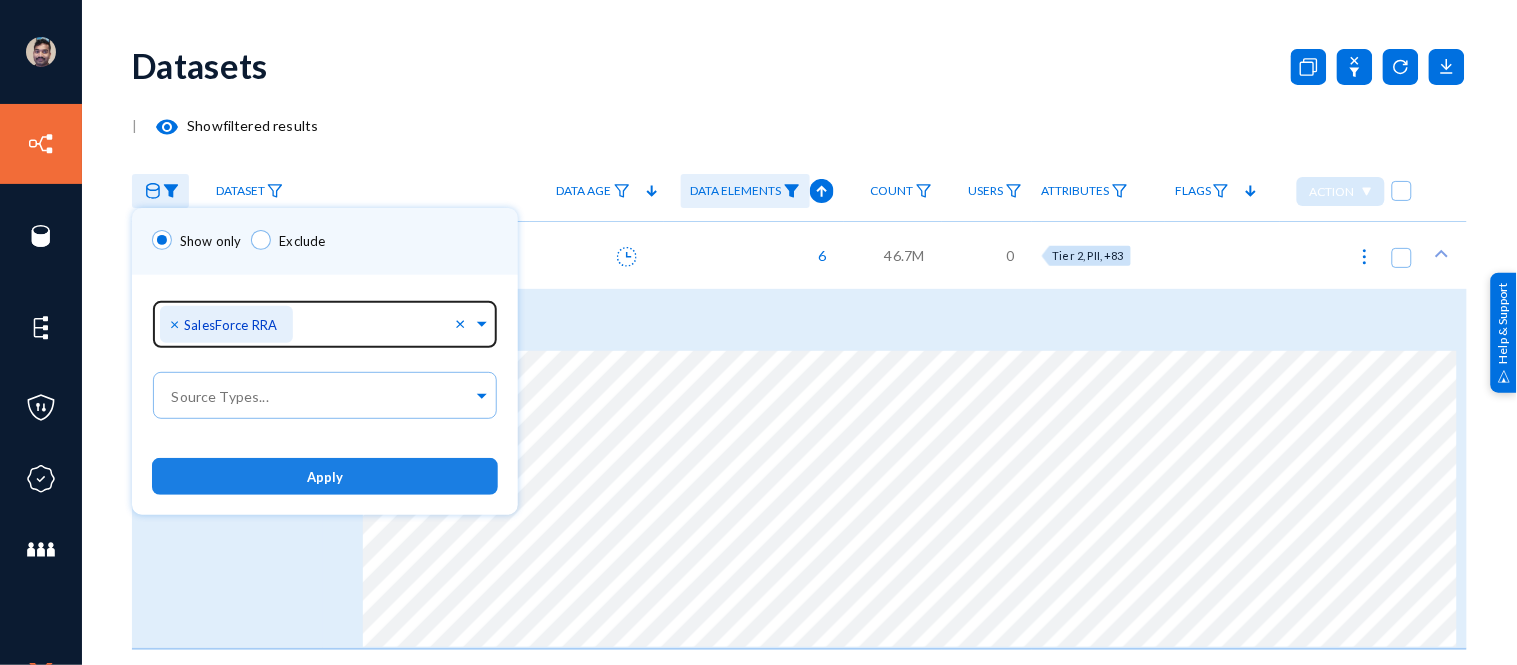 click on "Apply" at bounding box center [325, 476] 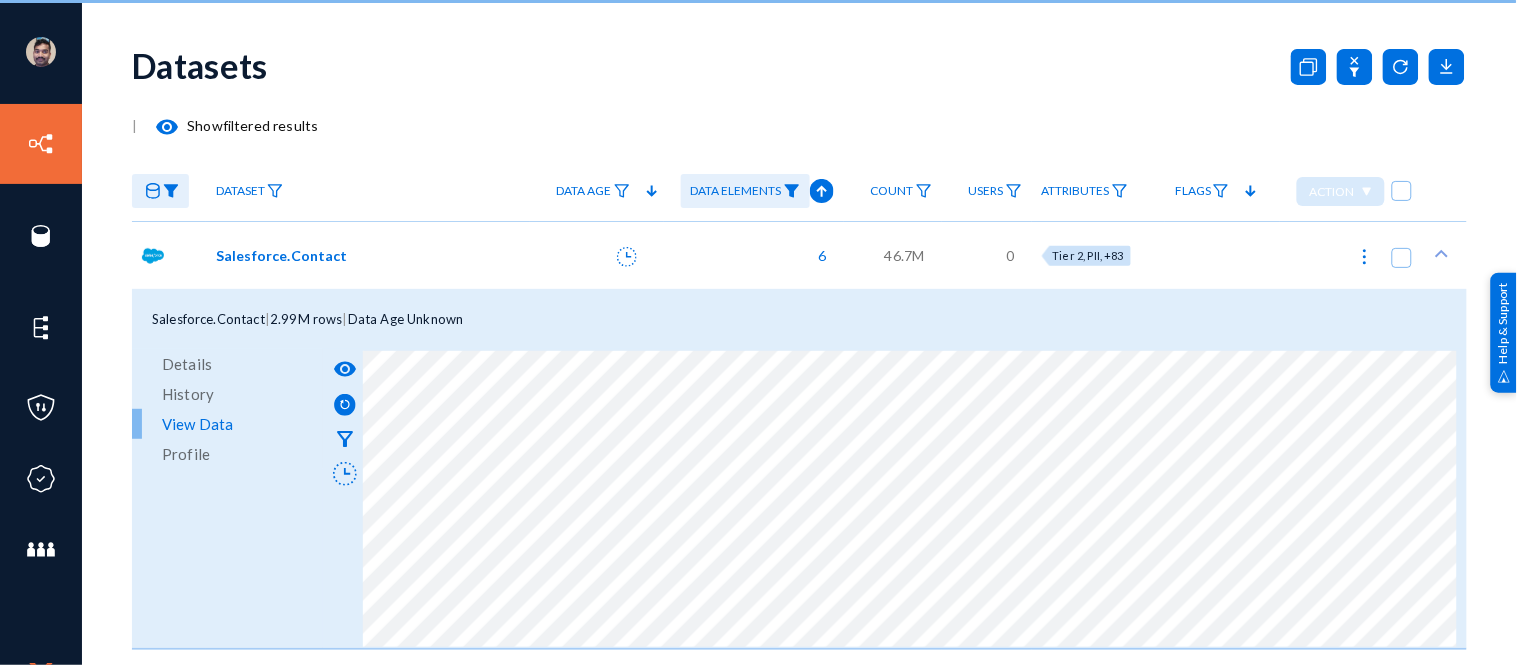click 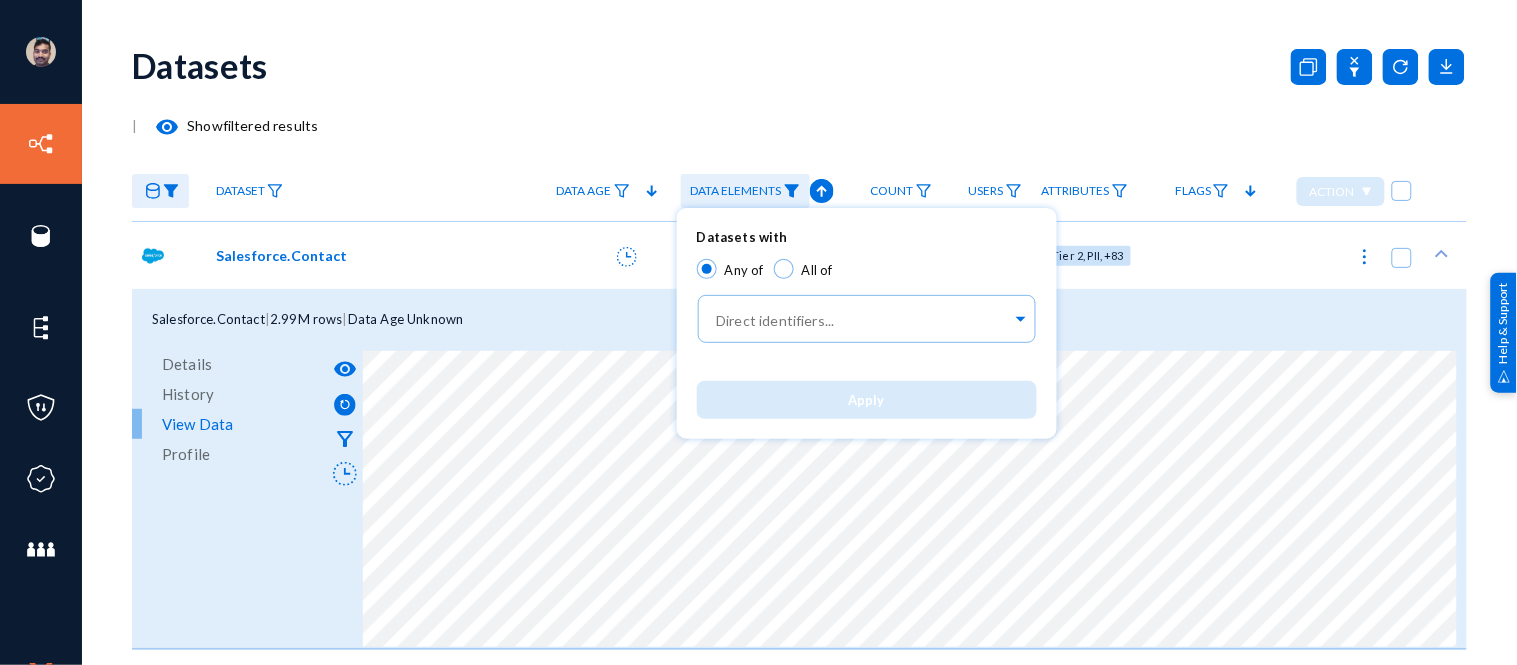 click at bounding box center (758, 332) 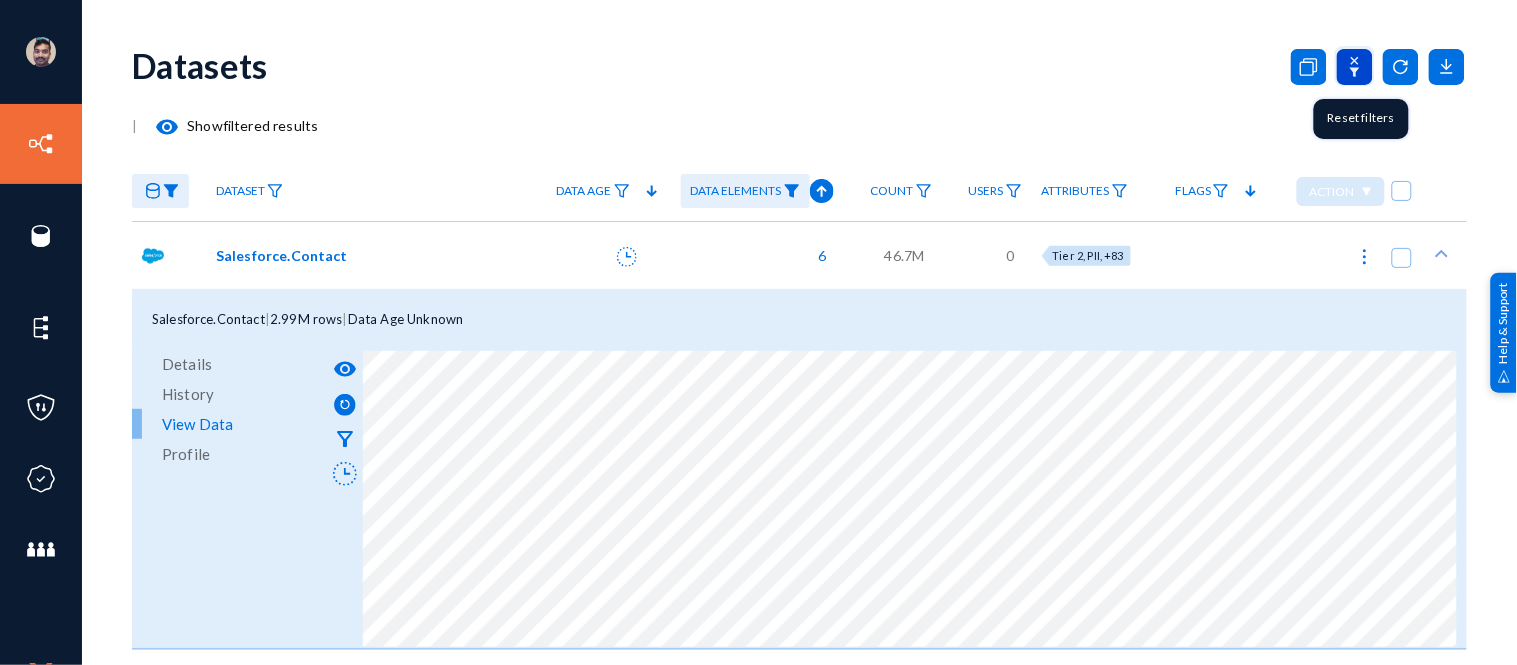 click 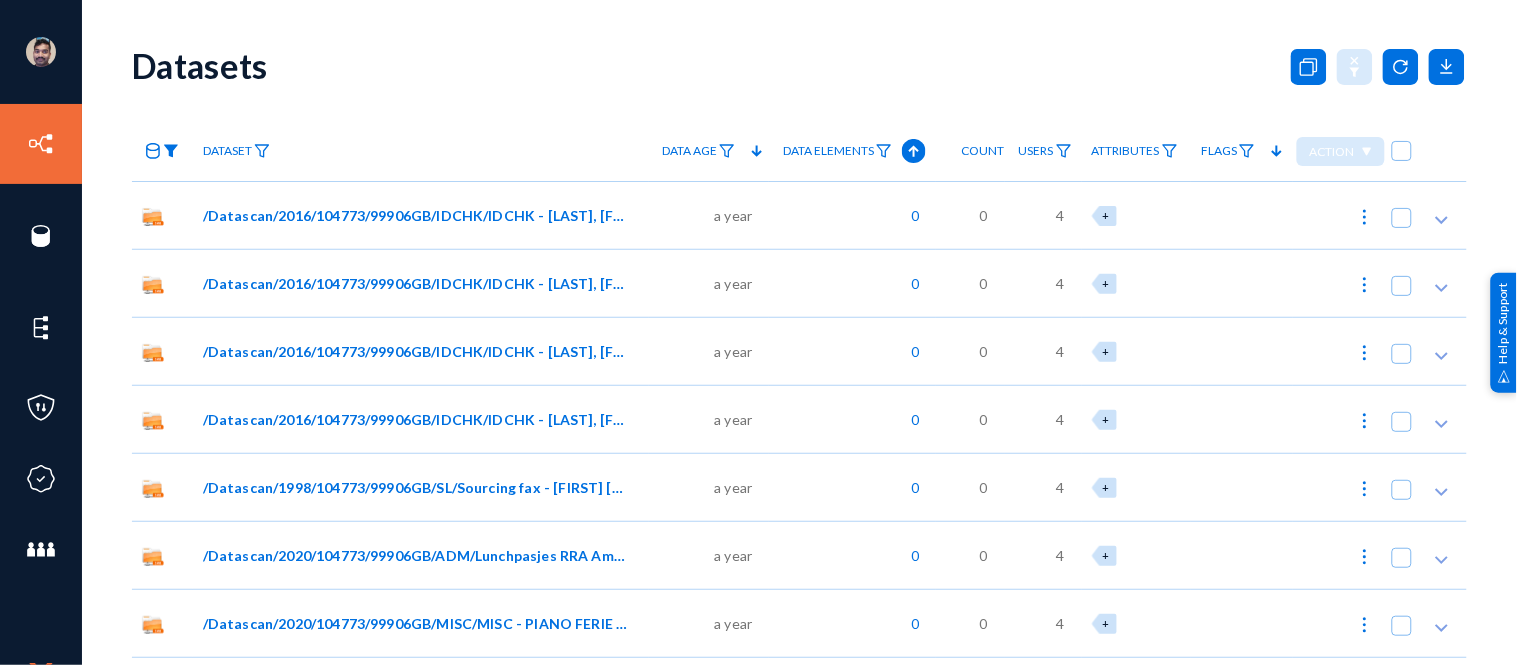 click 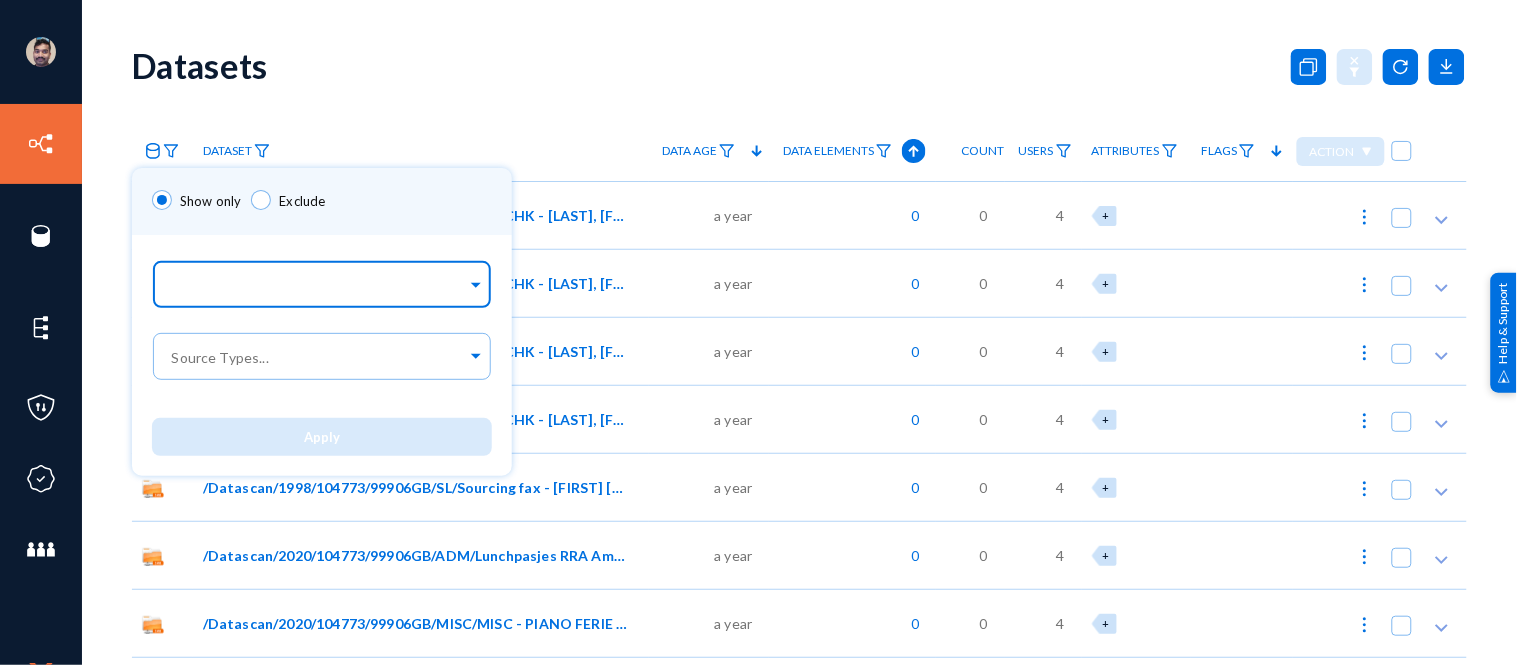 click at bounding box center (317, 287) 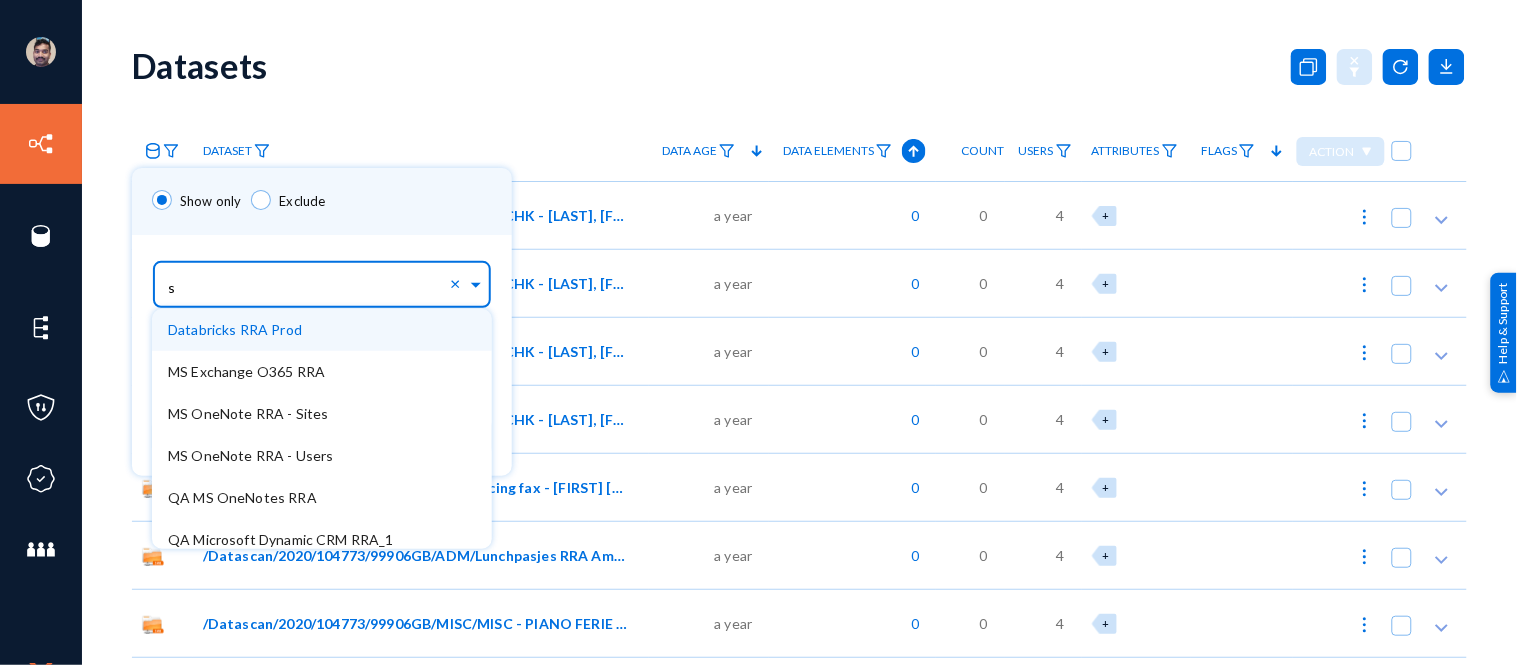 type on "sa" 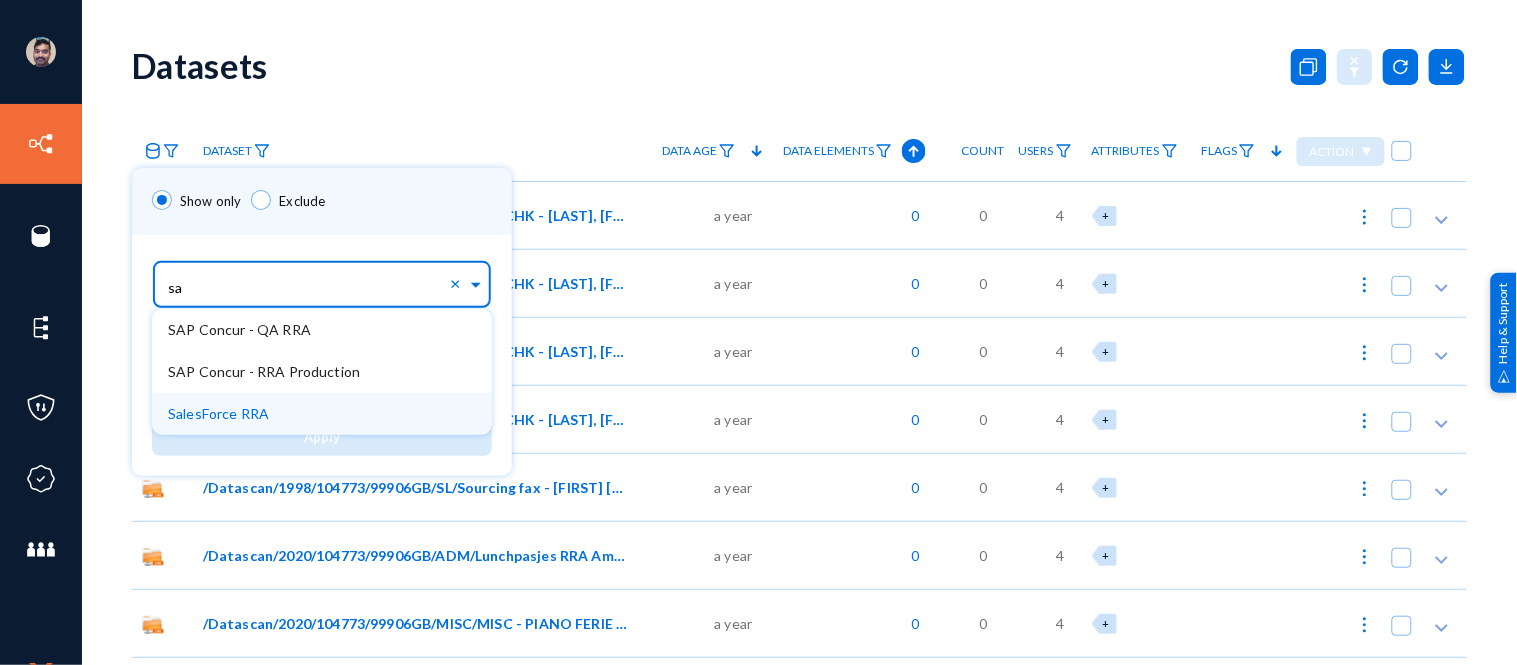 click on "SalesForce RRA" at bounding box center [218, 413] 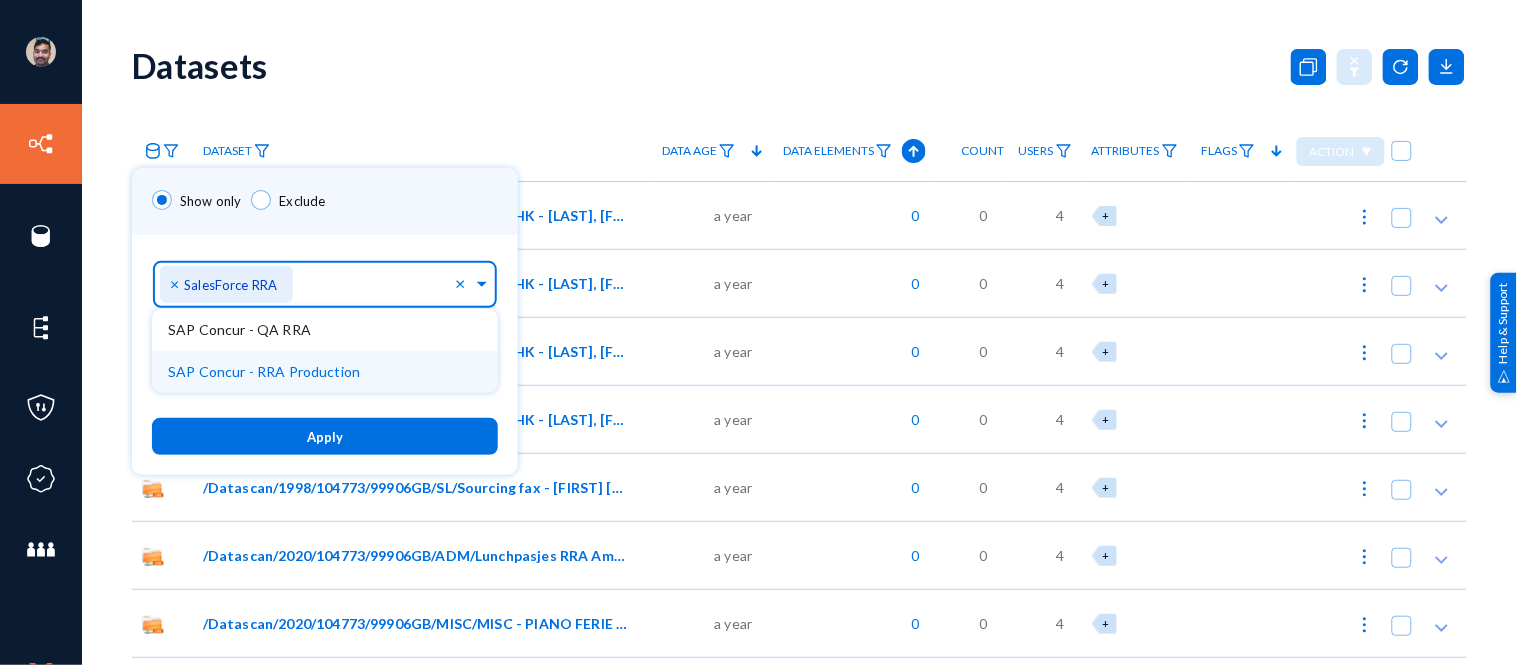 click on "Apply" at bounding box center [325, 436] 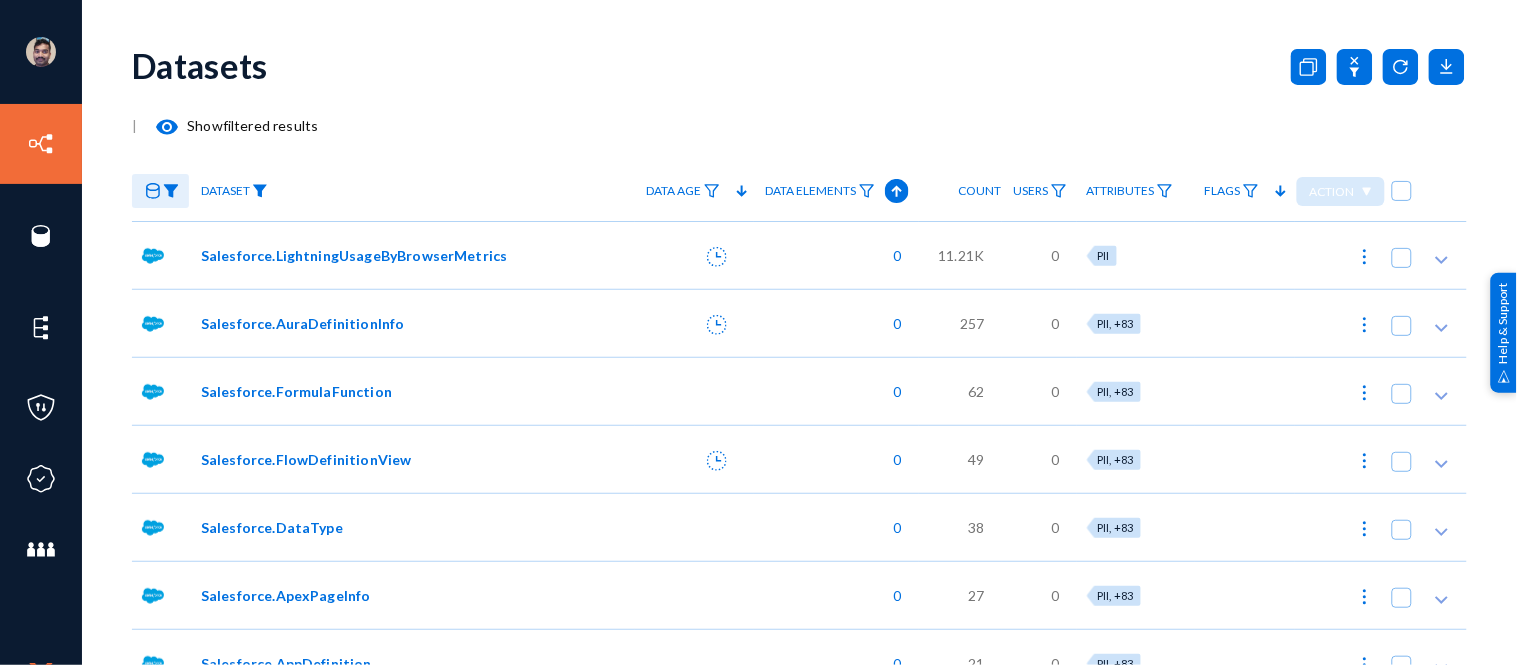 click 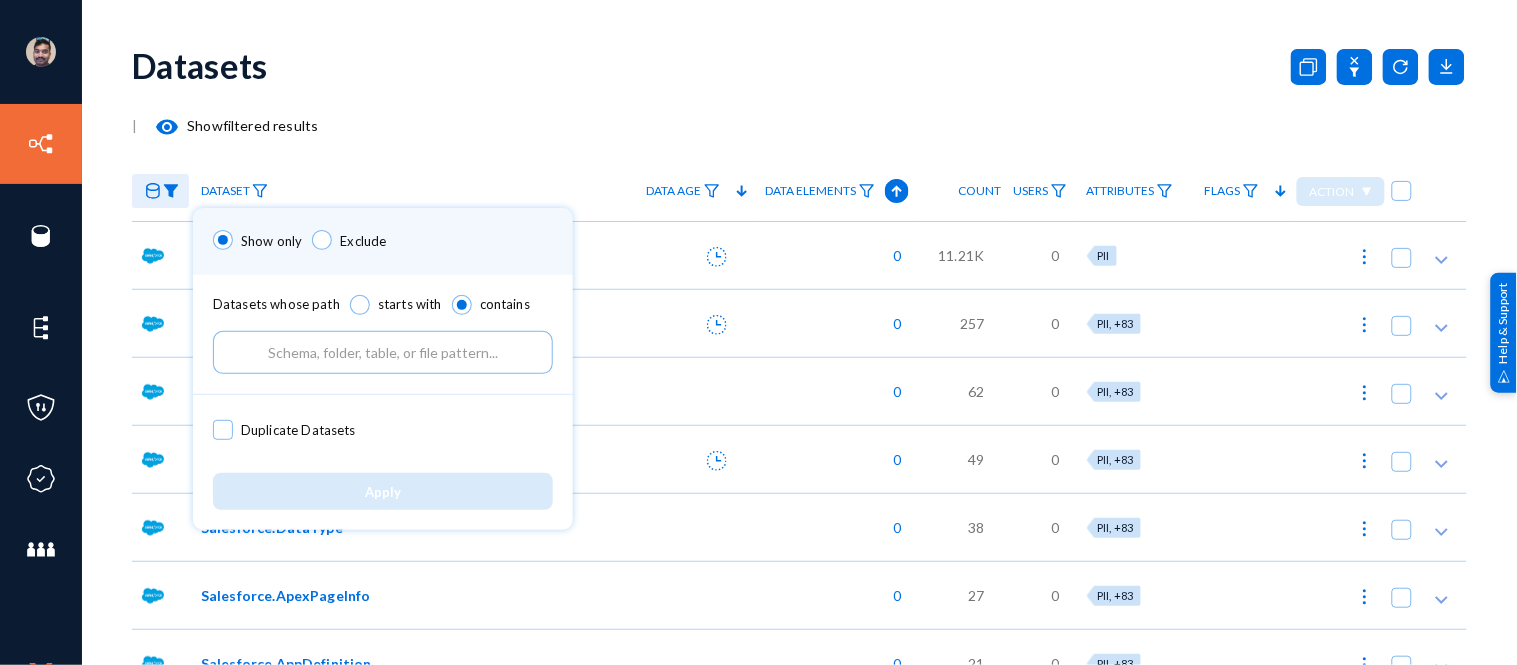 click at bounding box center (383, 352) 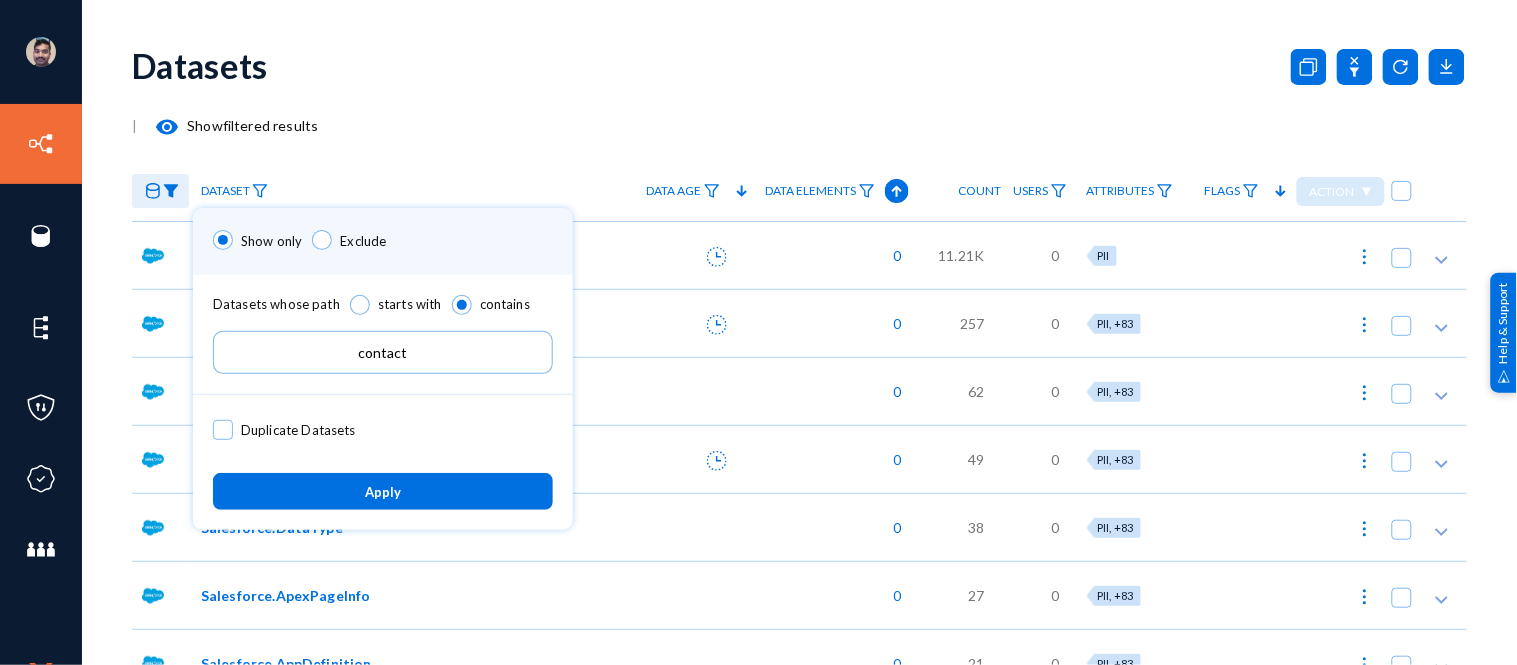 type on "contact" 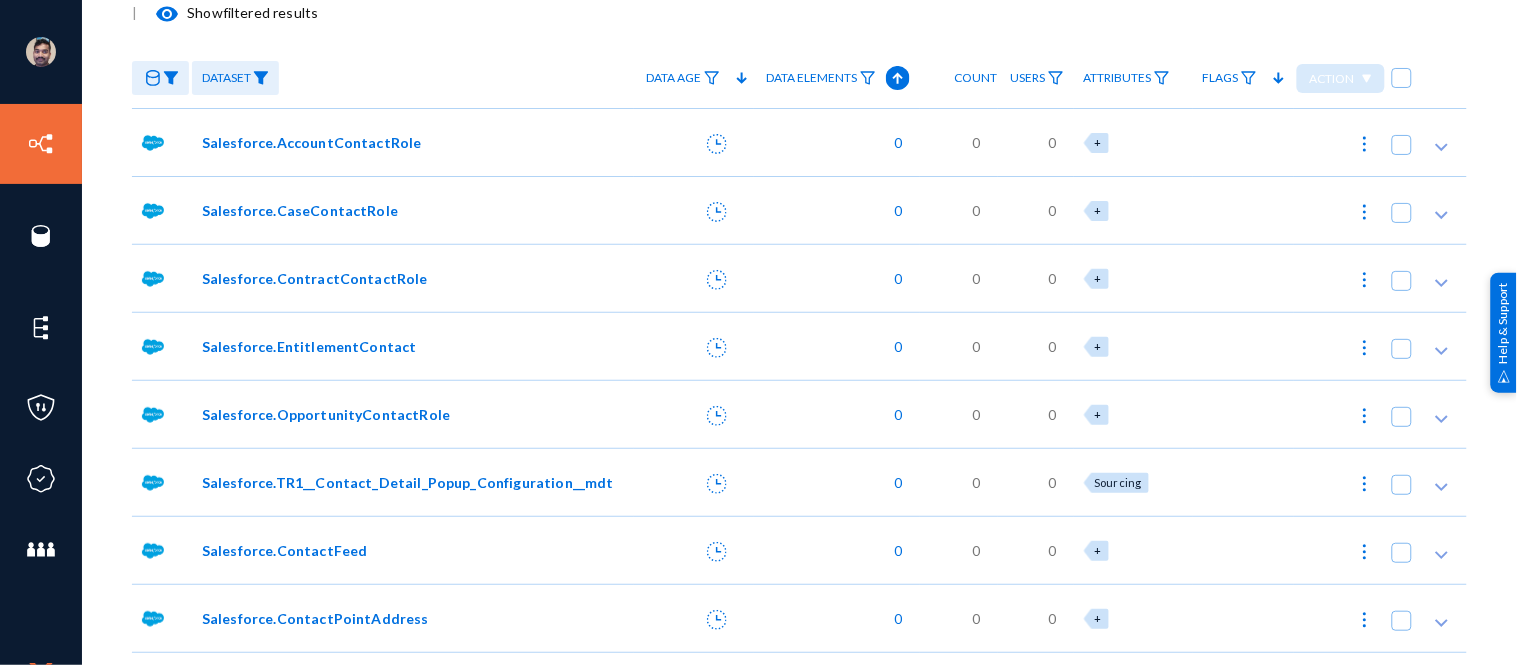 scroll, scrollTop: 0, scrollLeft: 0, axis: both 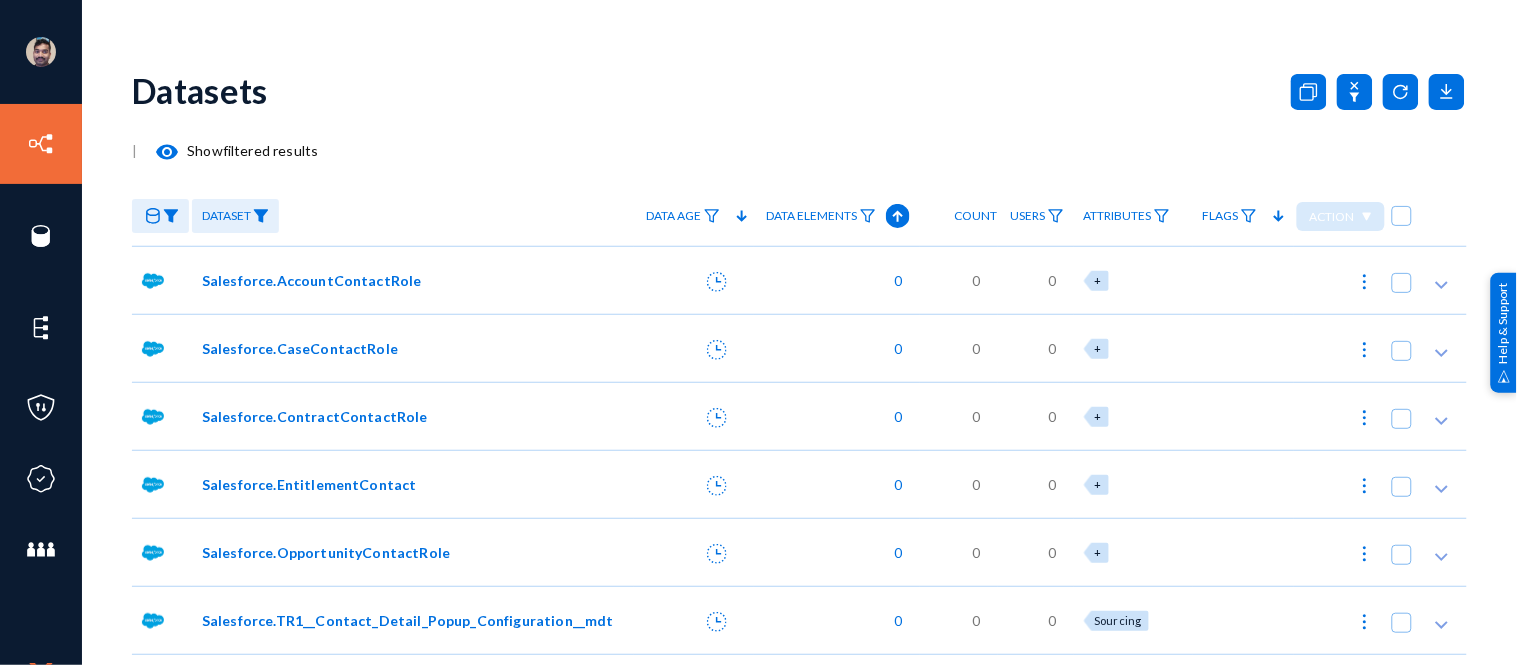 click 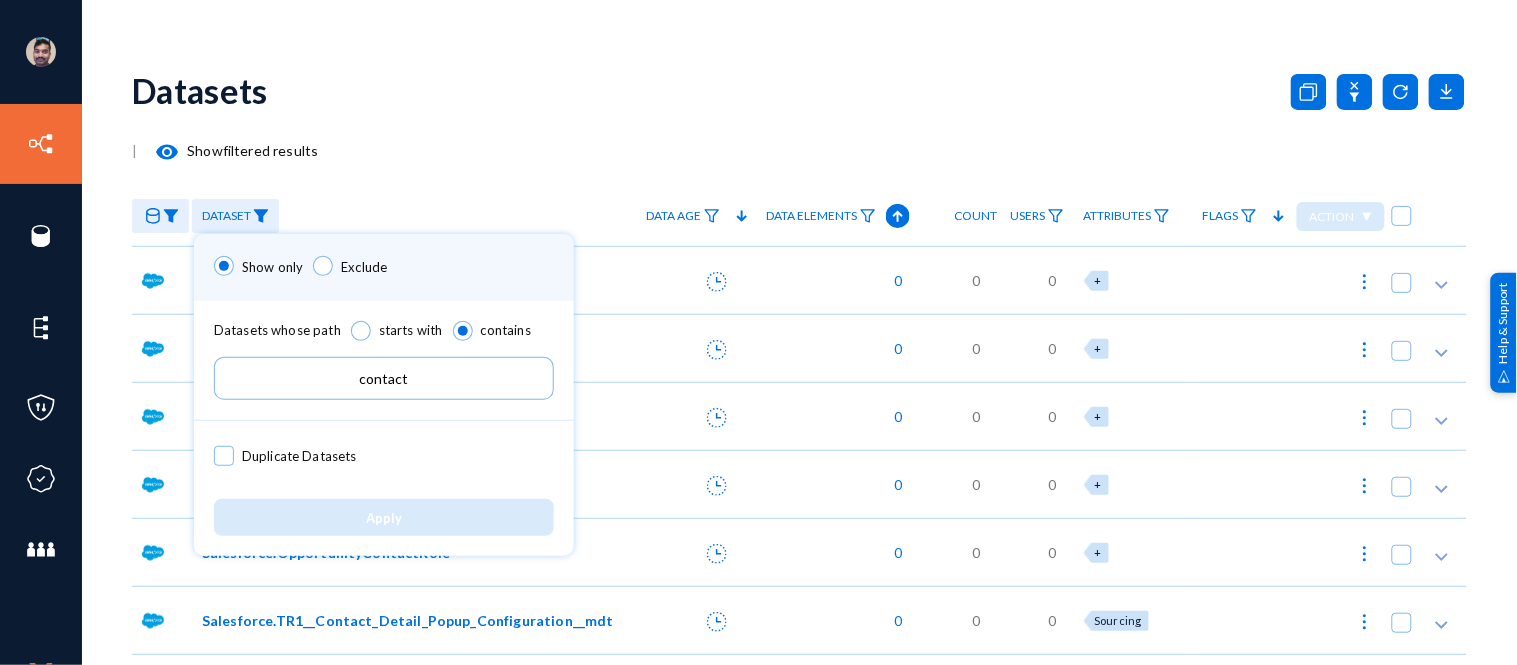 drag, startPoint x: 421, startPoint y: 367, endPoint x: 265, endPoint y: 347, distance: 157.27682 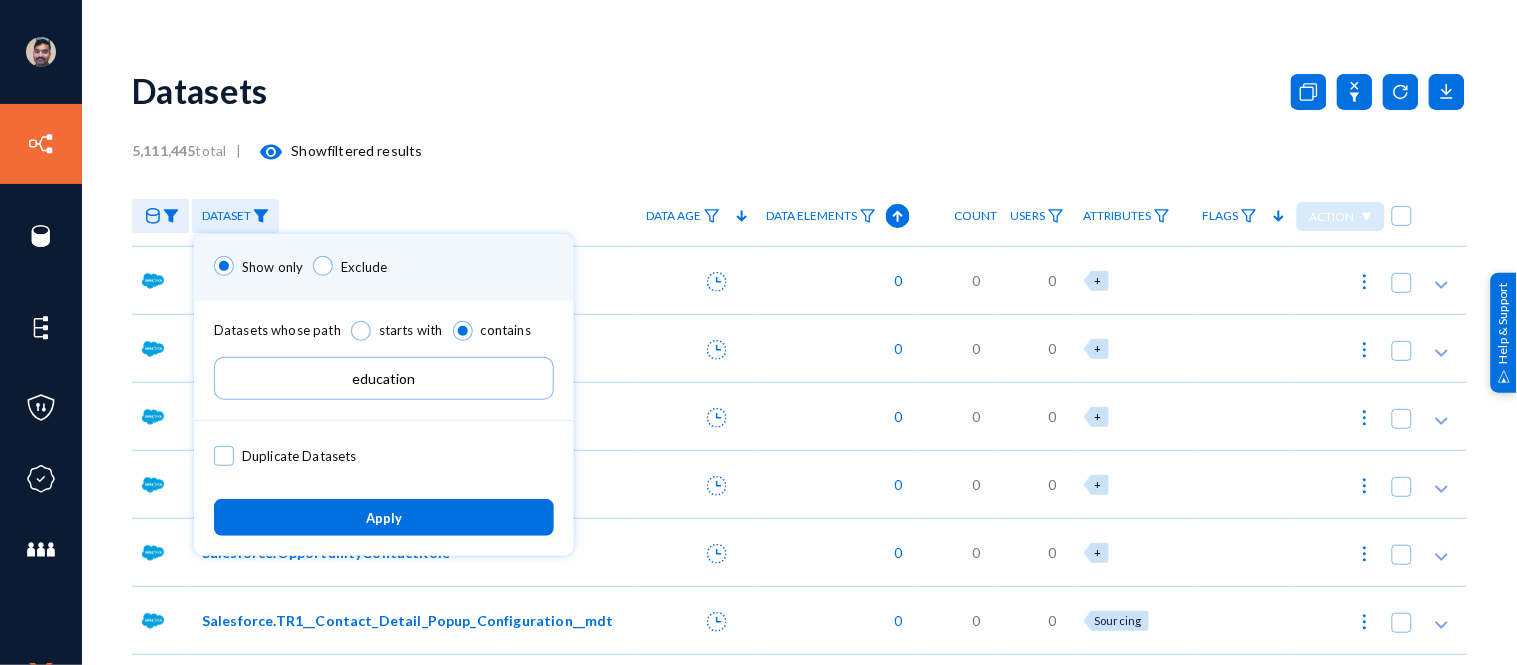 type on "education" 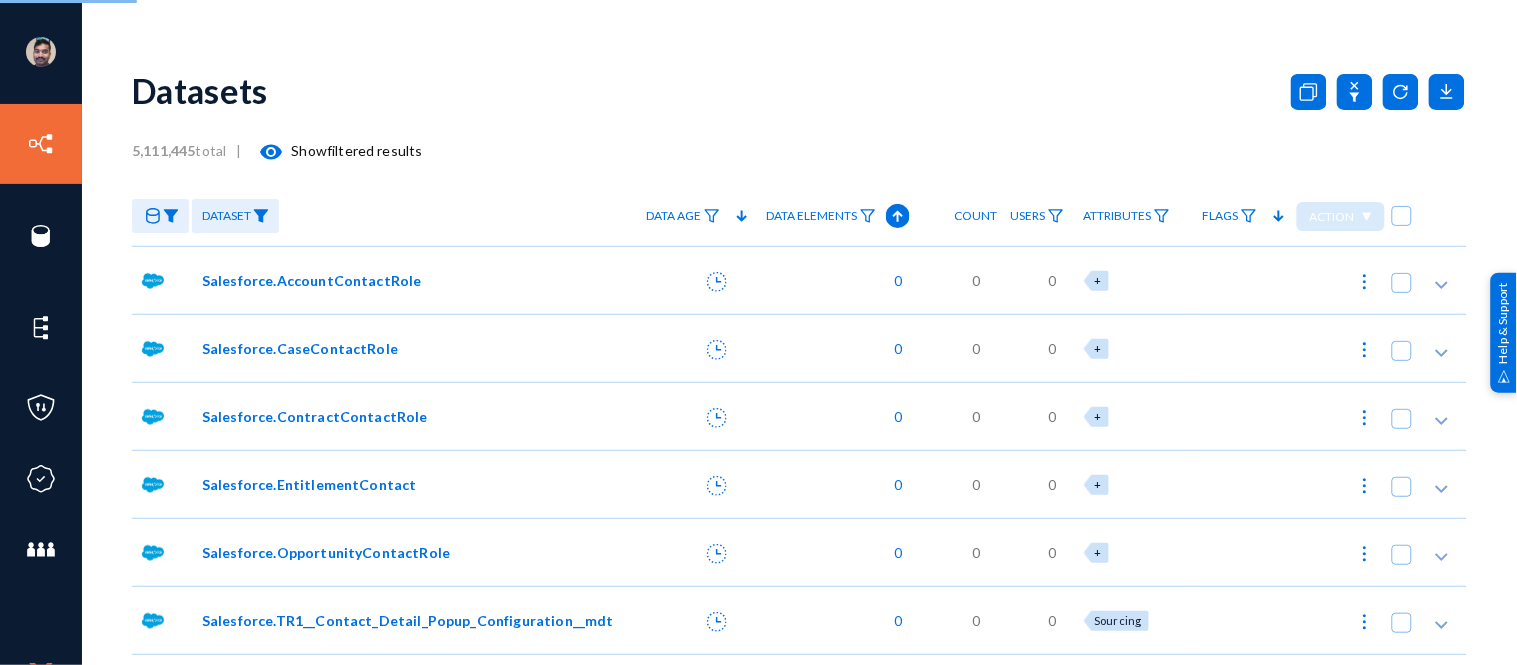 checkbox on "true" 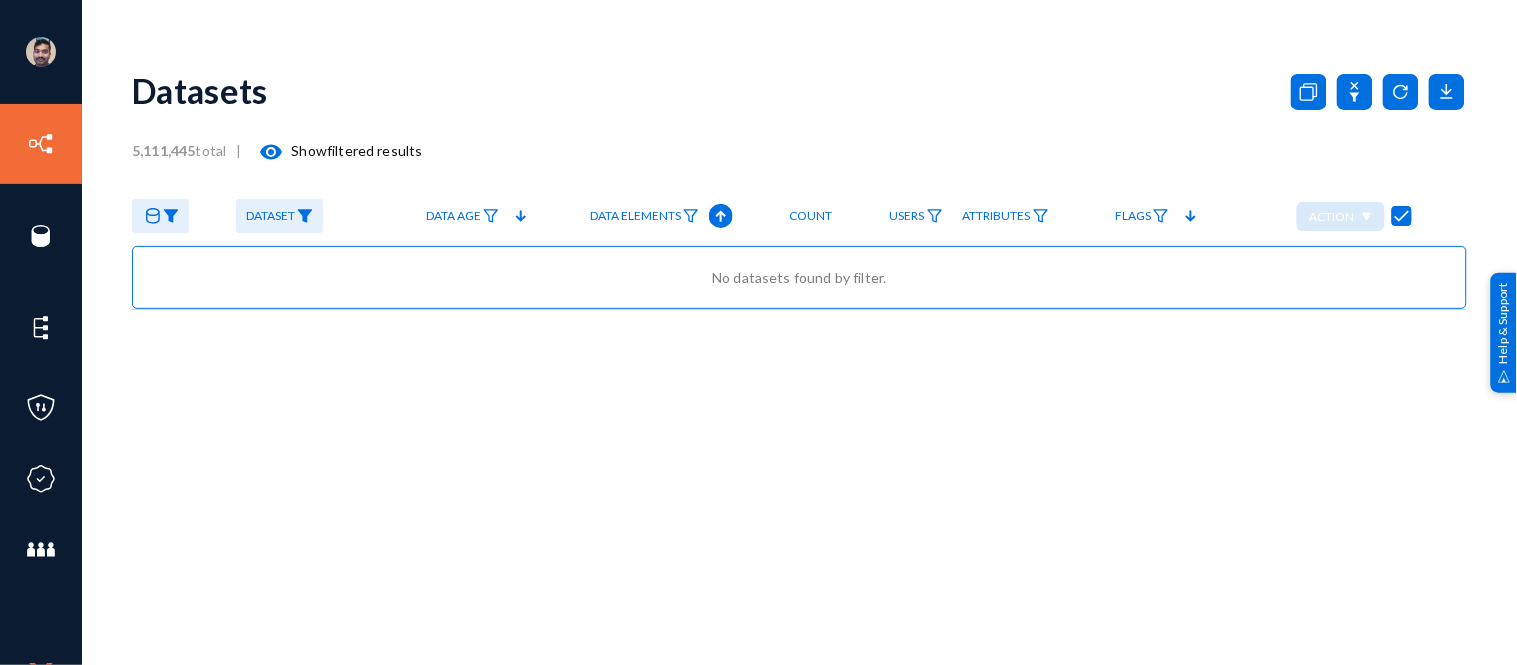 click 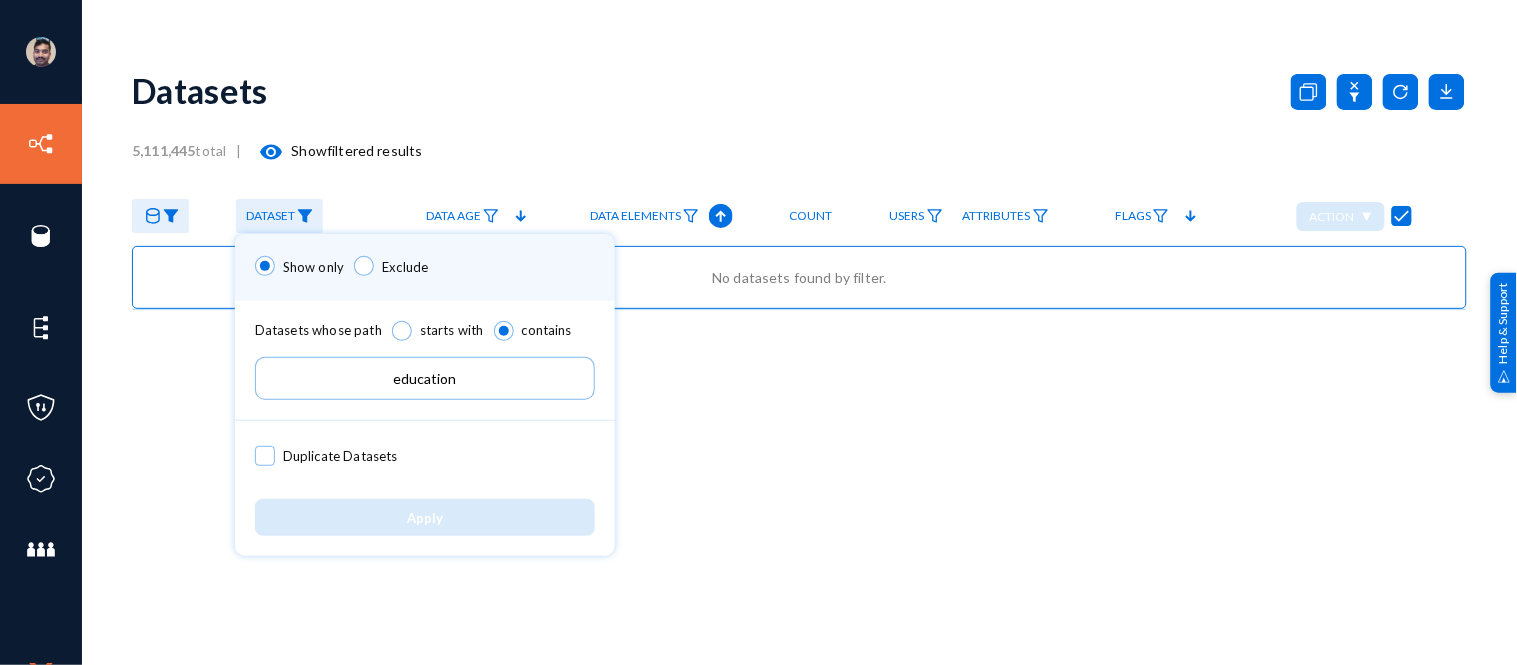 drag, startPoint x: 464, startPoint y: 377, endPoint x: 241, endPoint y: 344, distance: 225.42848 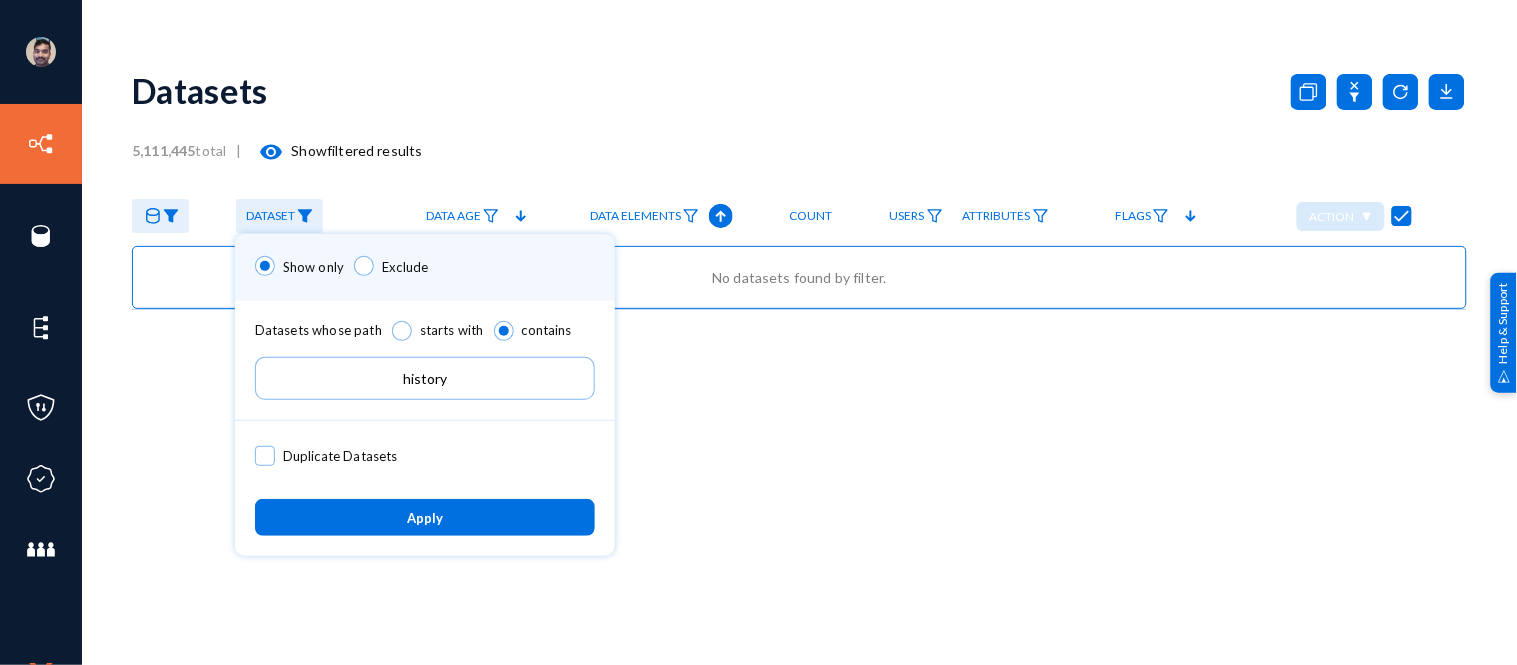 type on "history" 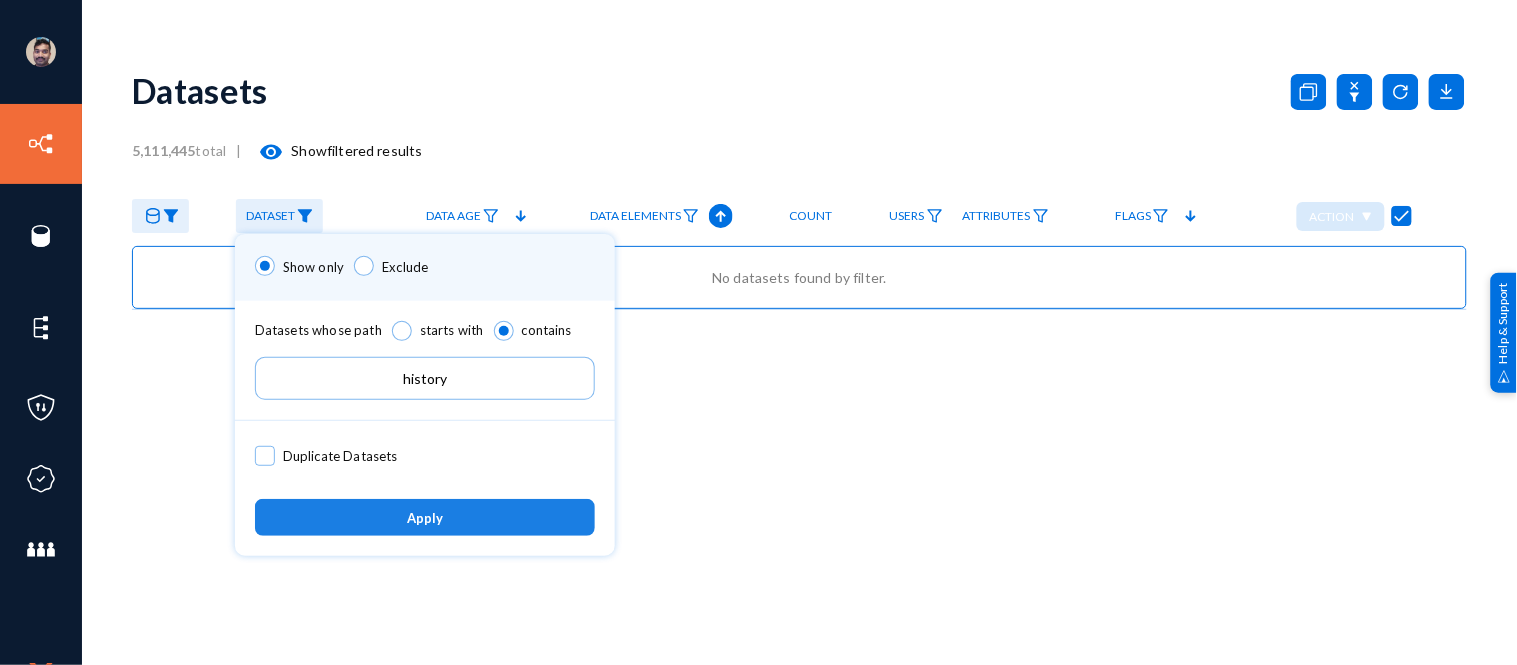 click on "Apply" at bounding box center [425, 517] 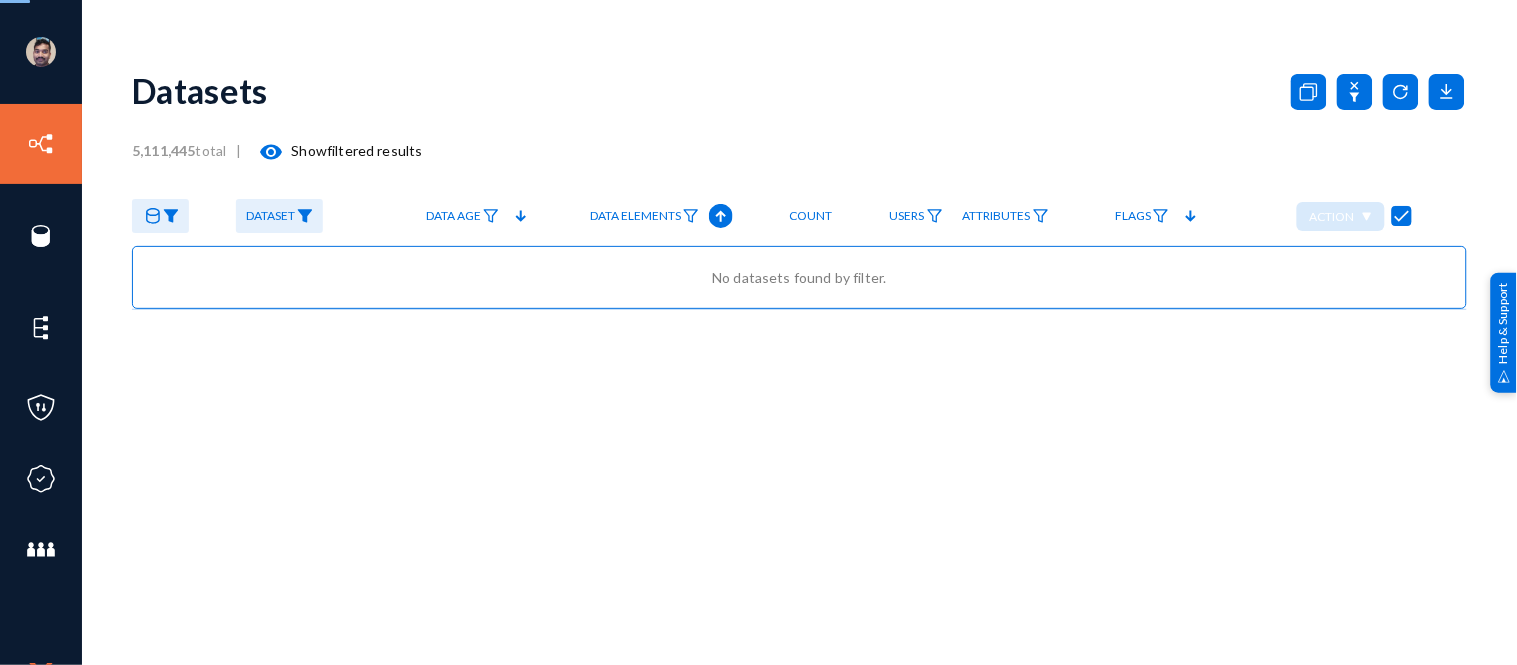 checkbox on "false" 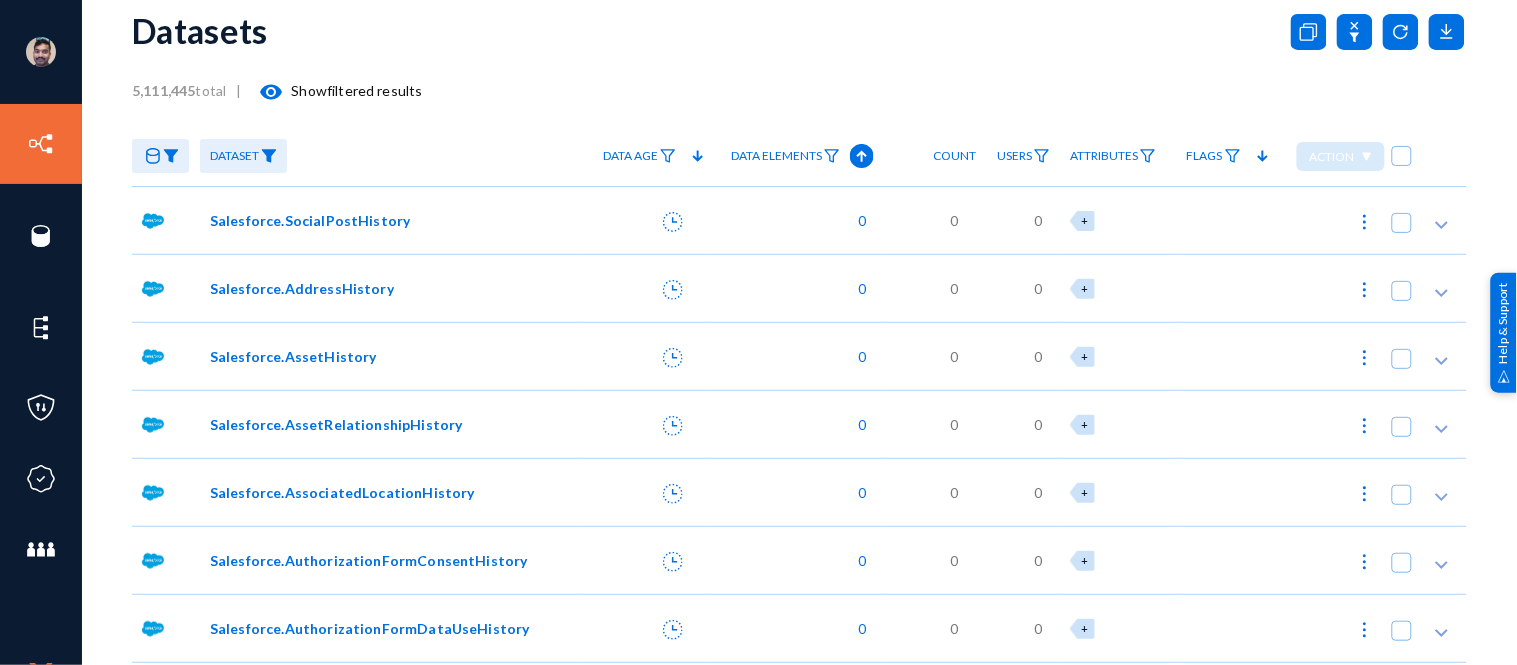 scroll, scrollTop: 0, scrollLeft: 0, axis: both 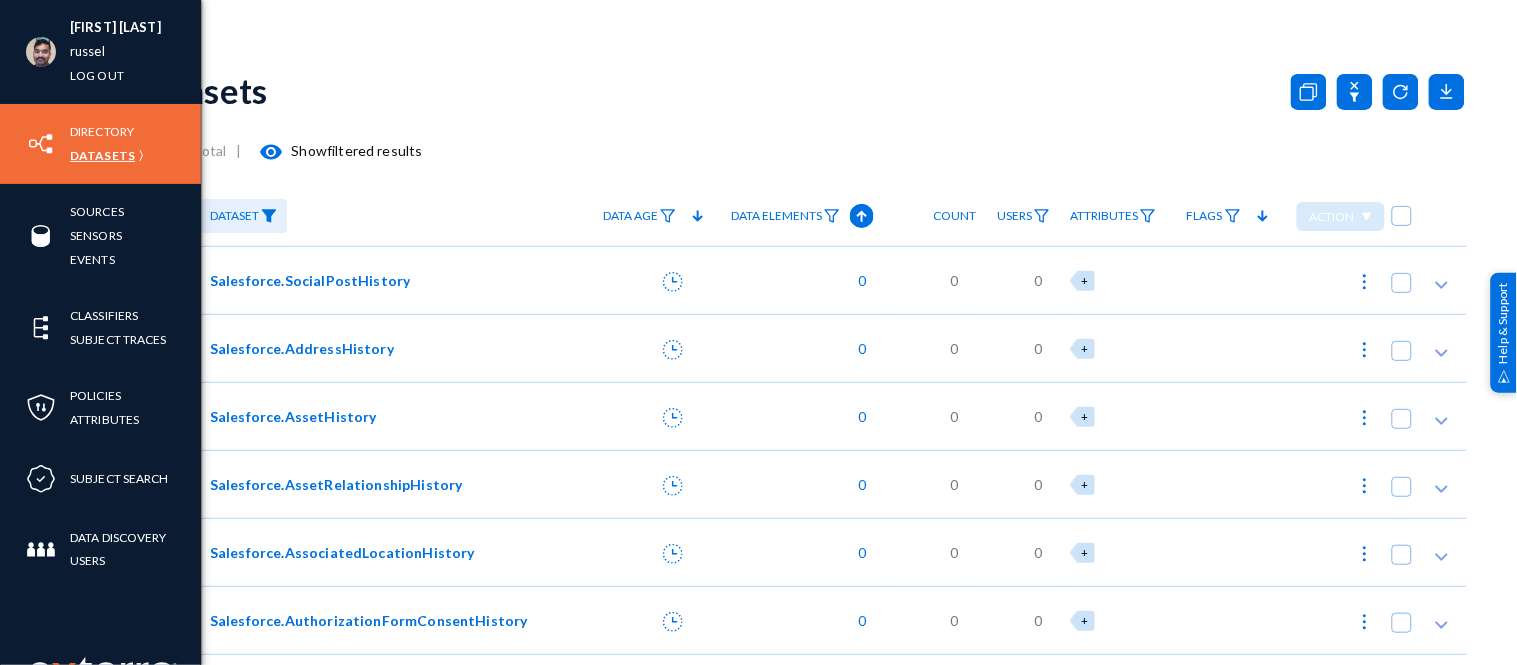 click on "Datasets" at bounding box center [102, 155] 